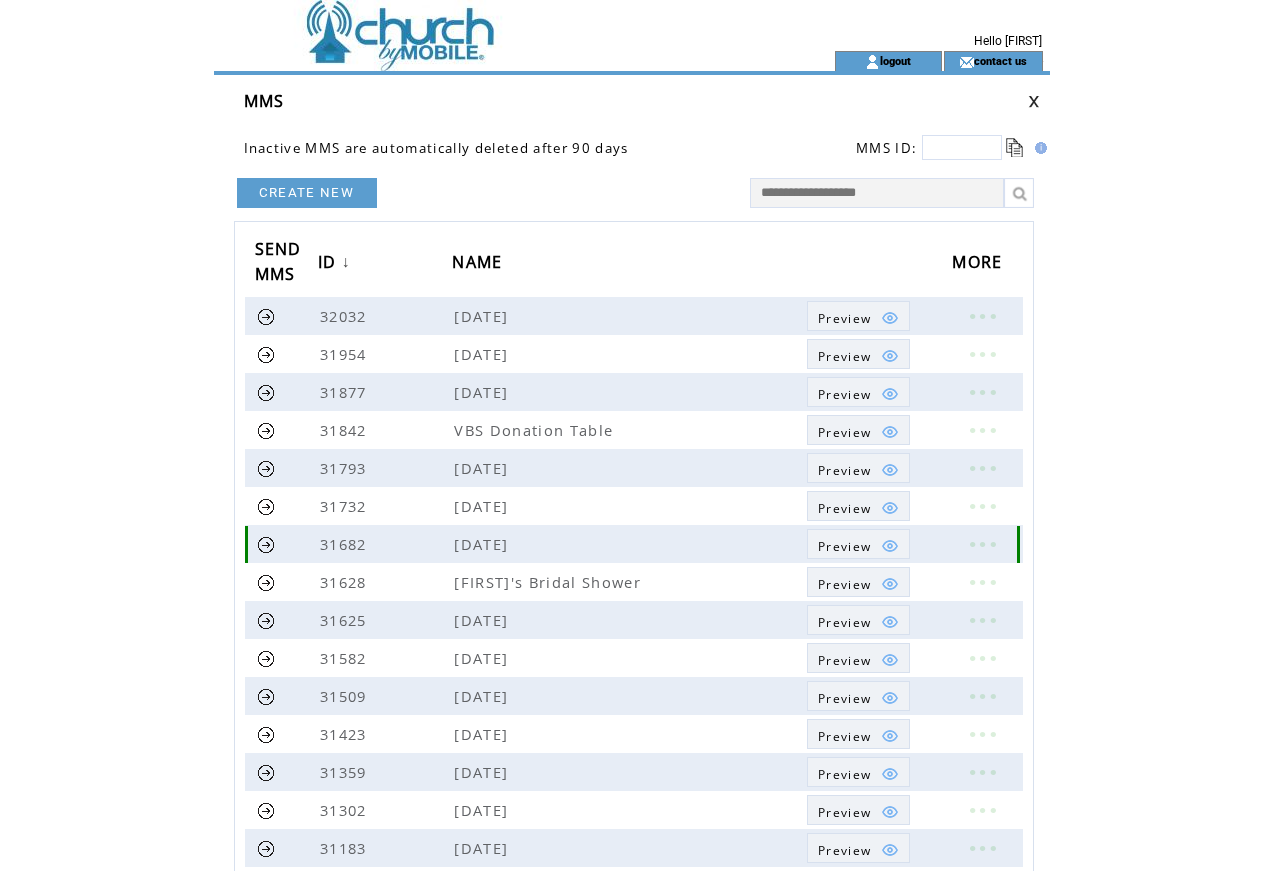 scroll, scrollTop: 0, scrollLeft: 0, axis: both 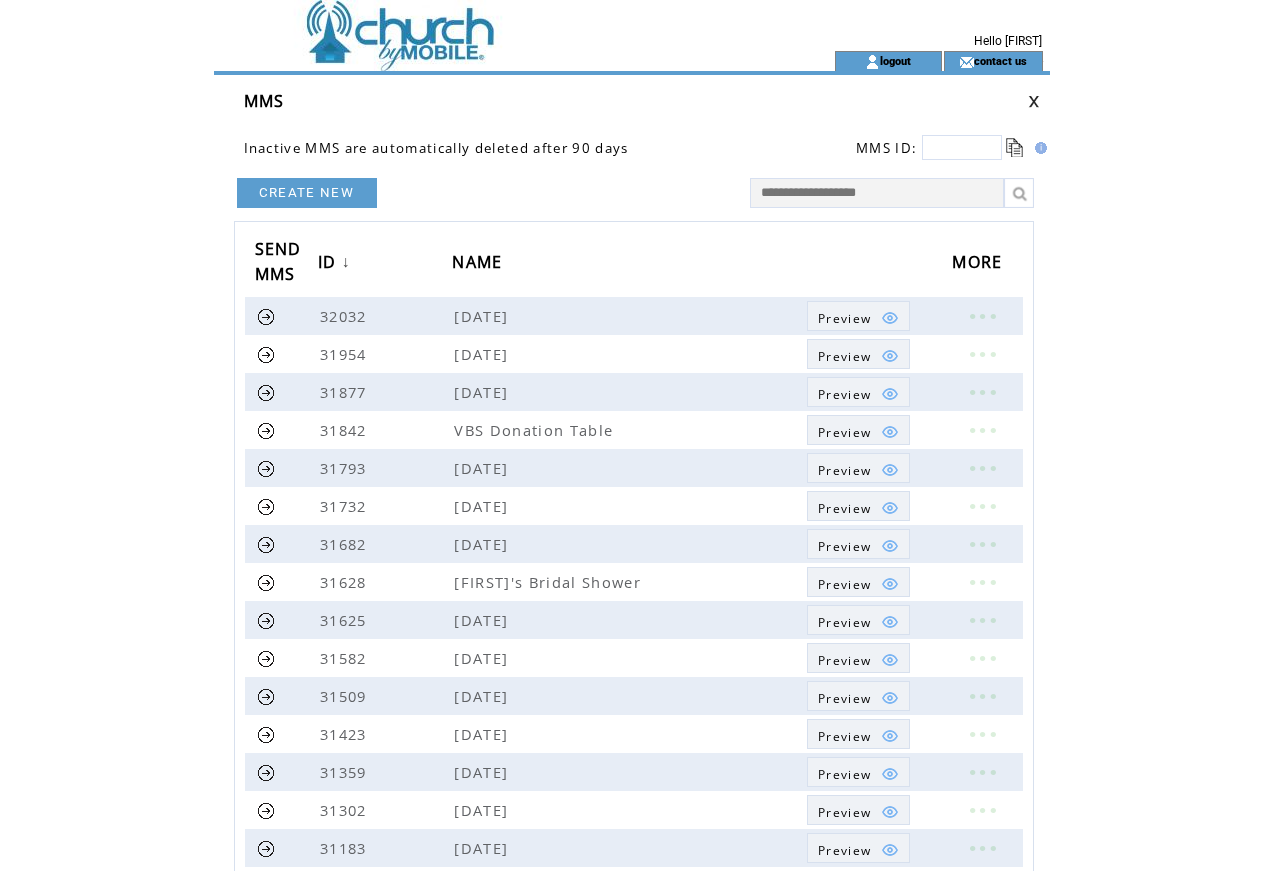 click on "CREATE NEW" at bounding box center [307, 193] 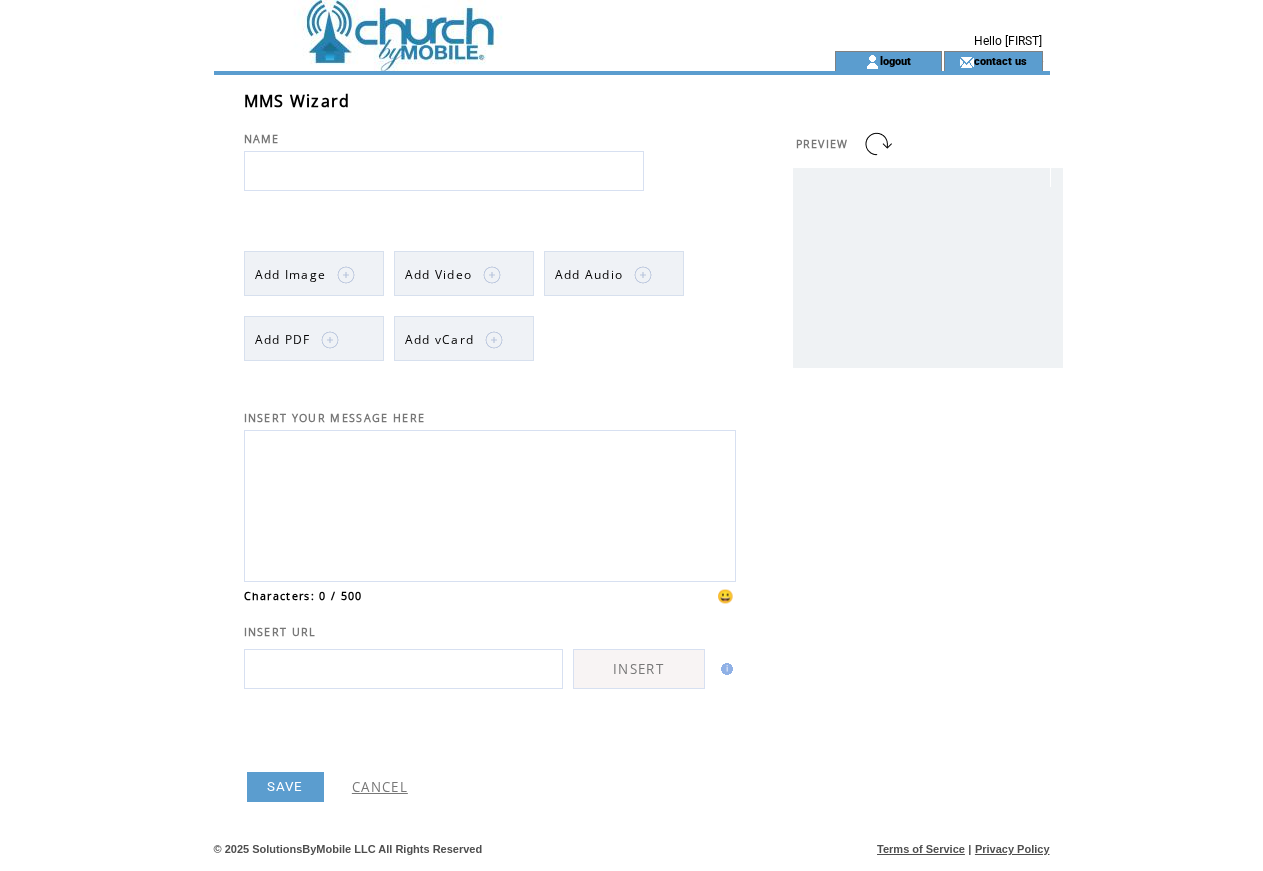 scroll, scrollTop: 0, scrollLeft: 0, axis: both 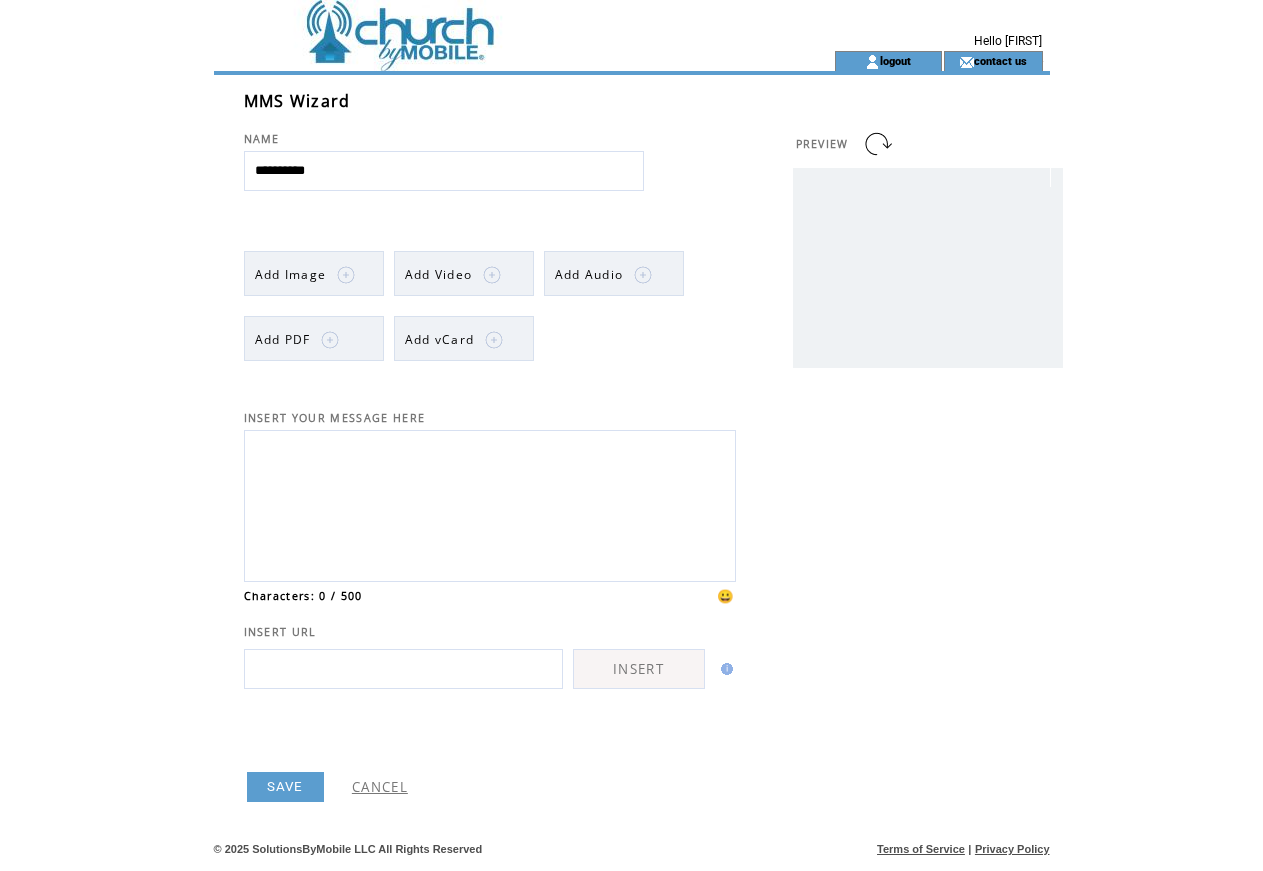 type on "**********" 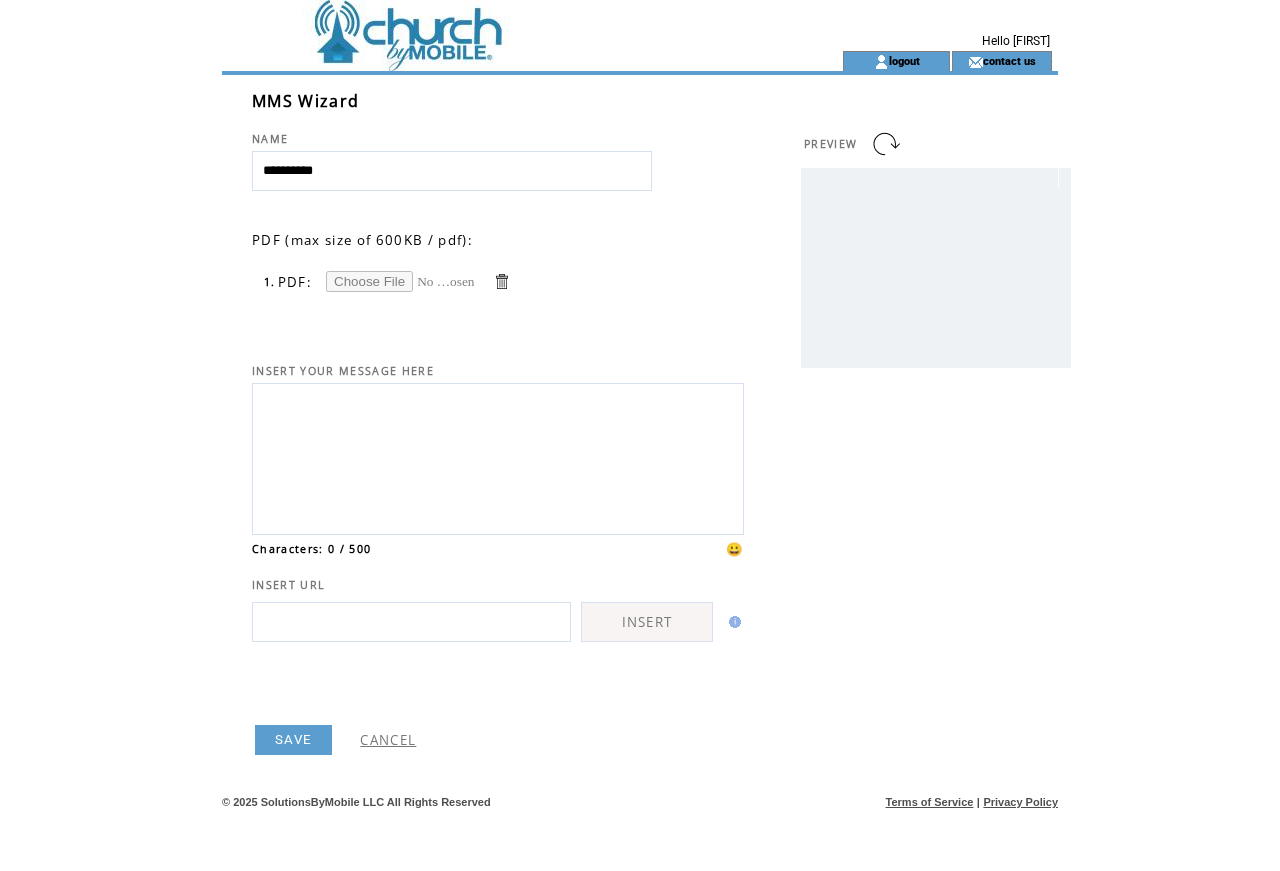 scroll, scrollTop: 0, scrollLeft: 0, axis: both 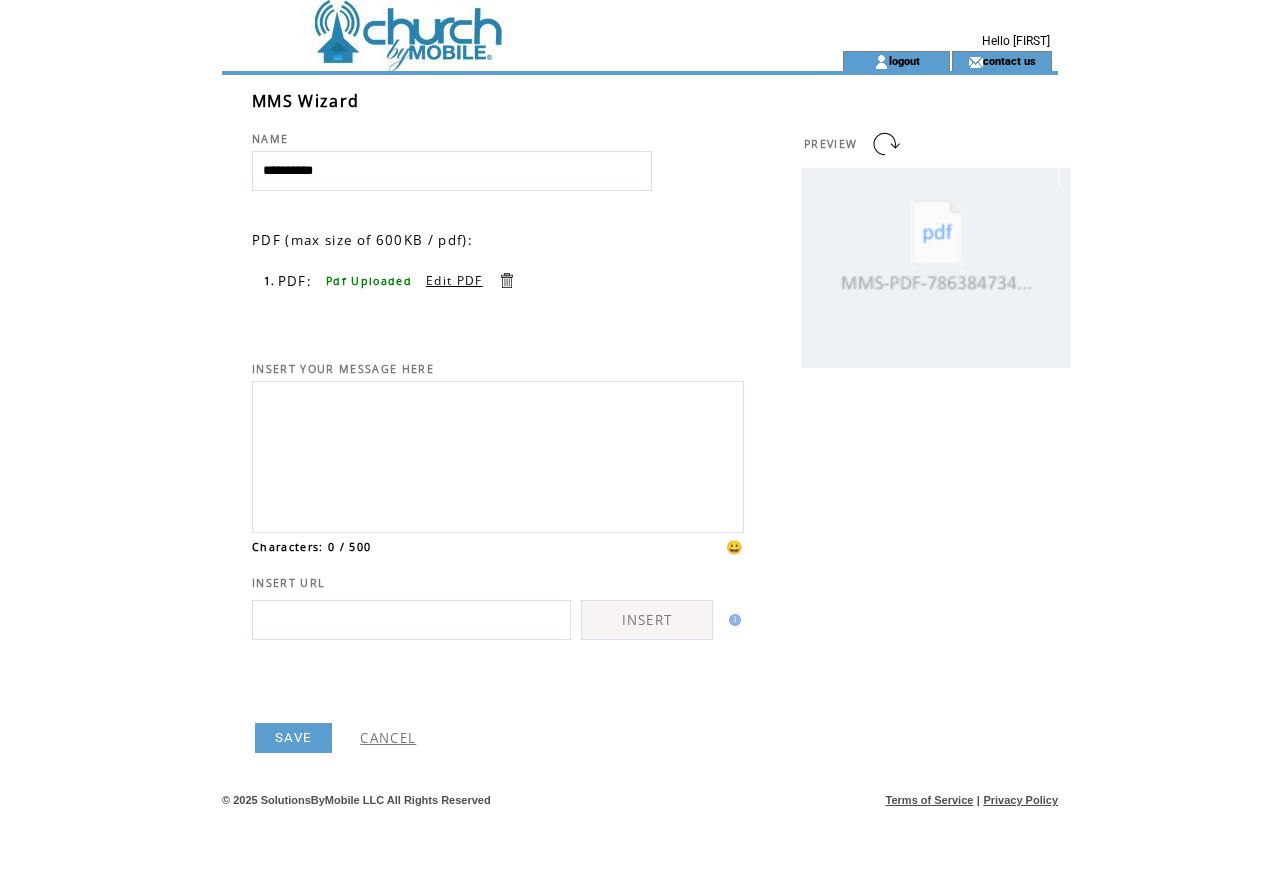 click on "SAVE" at bounding box center [293, 738] 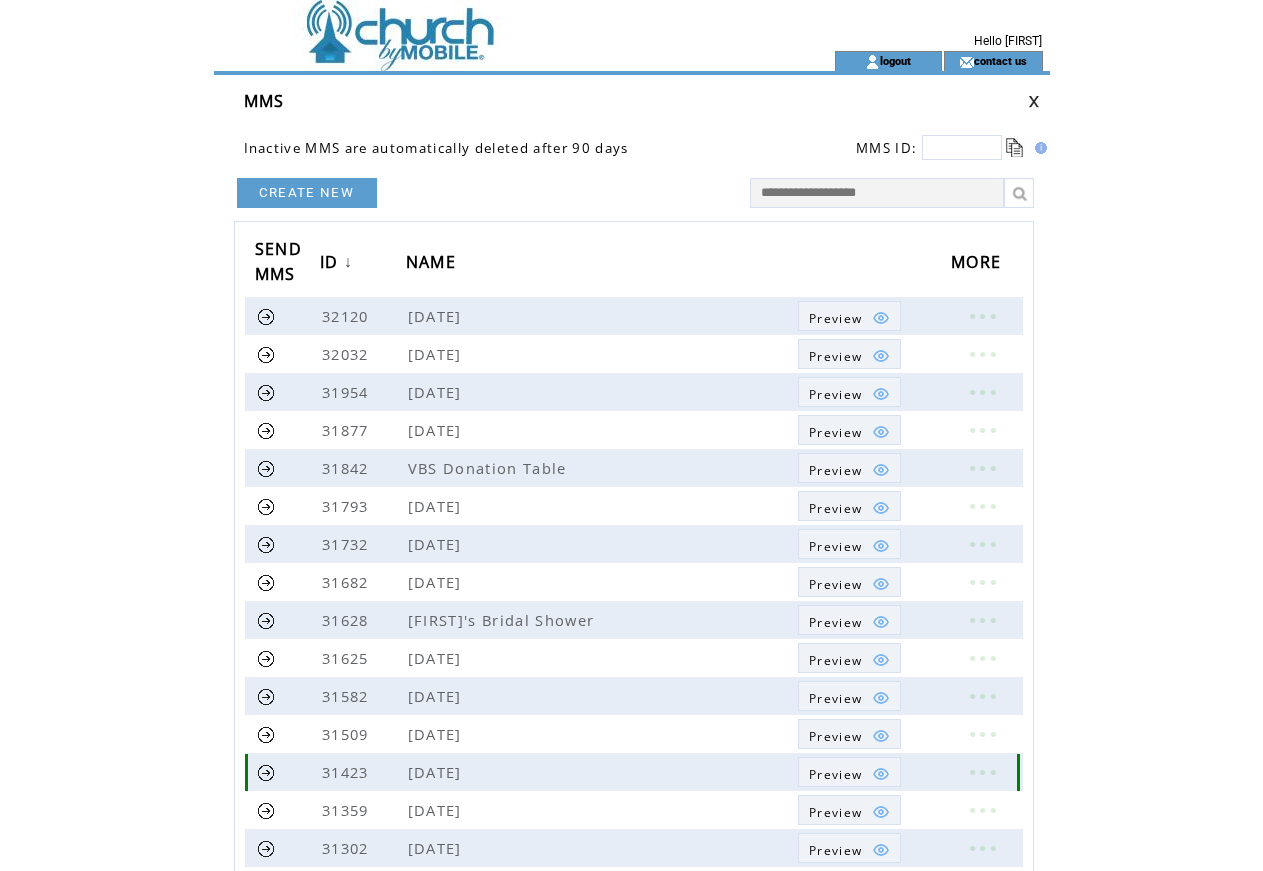 scroll, scrollTop: 0, scrollLeft: 0, axis: both 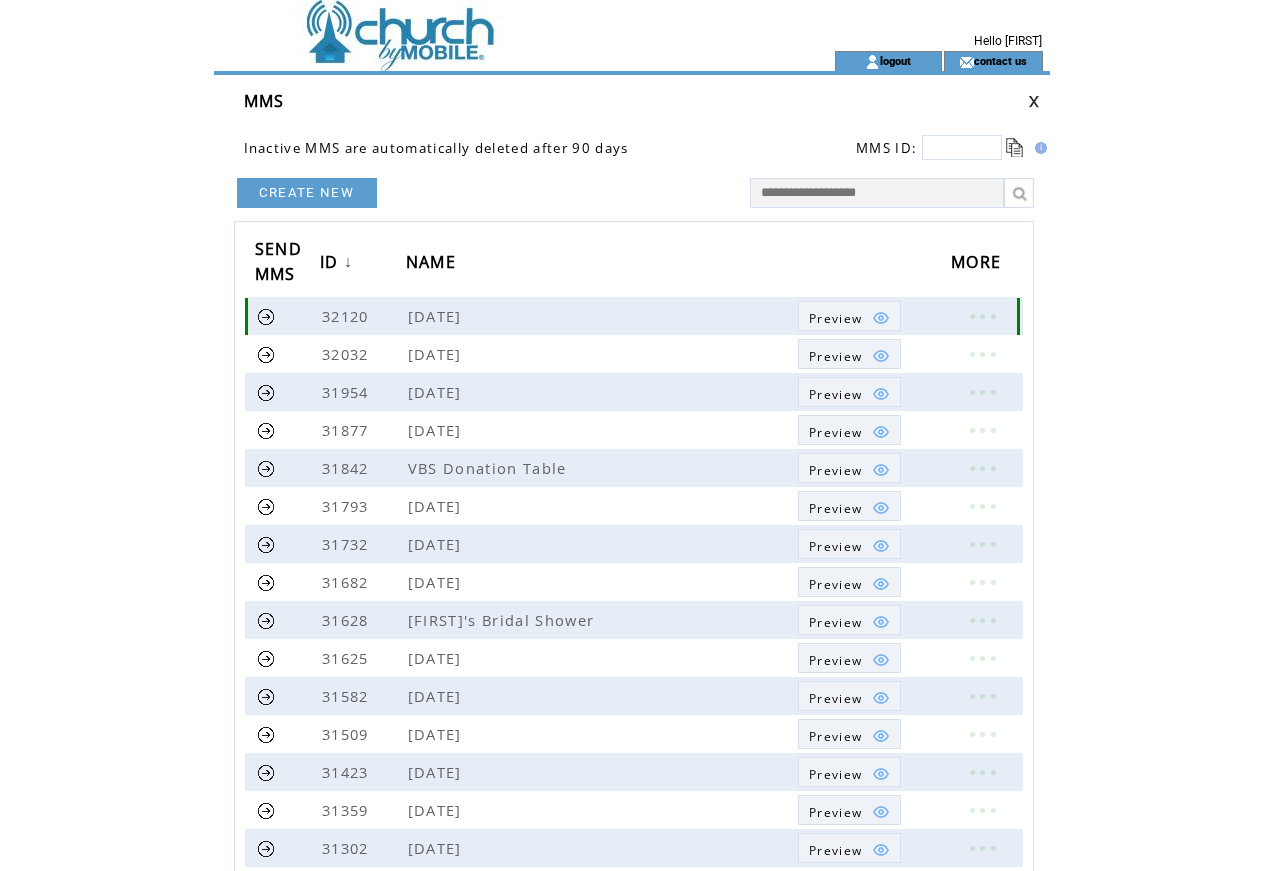 click at bounding box center (266, 316) 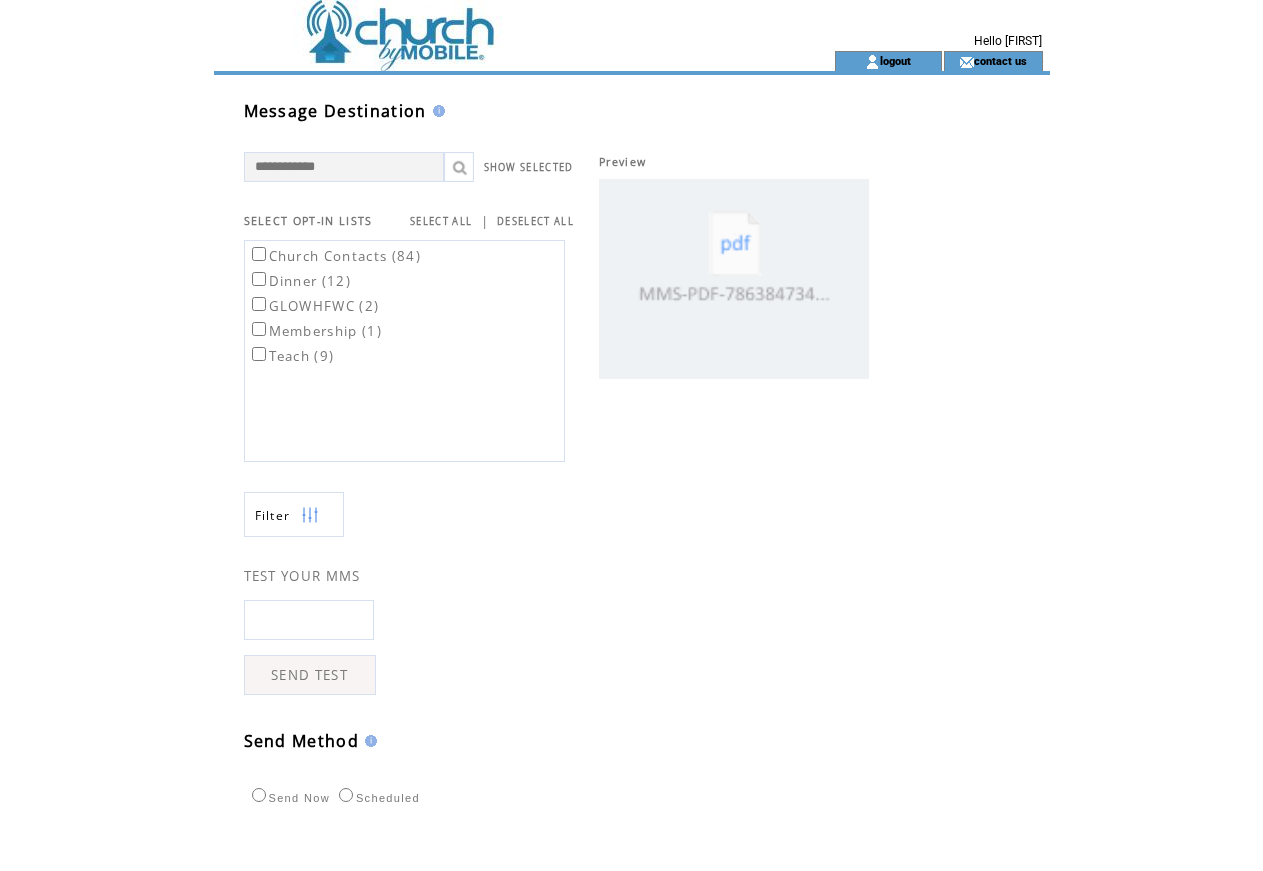 scroll, scrollTop: 0, scrollLeft: 0, axis: both 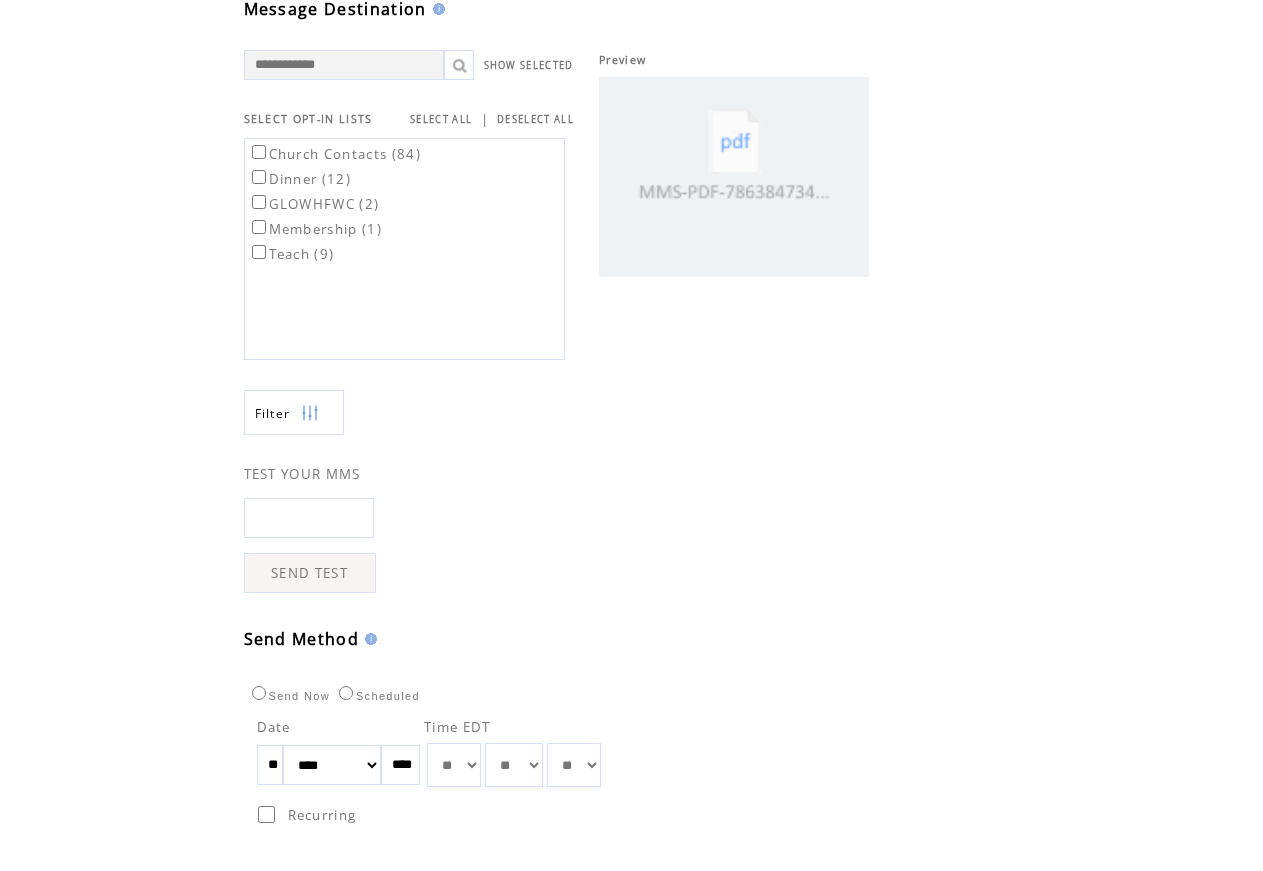 drag, startPoint x: 288, startPoint y: 767, endPoint x: 252, endPoint y: 761, distance: 36.496574 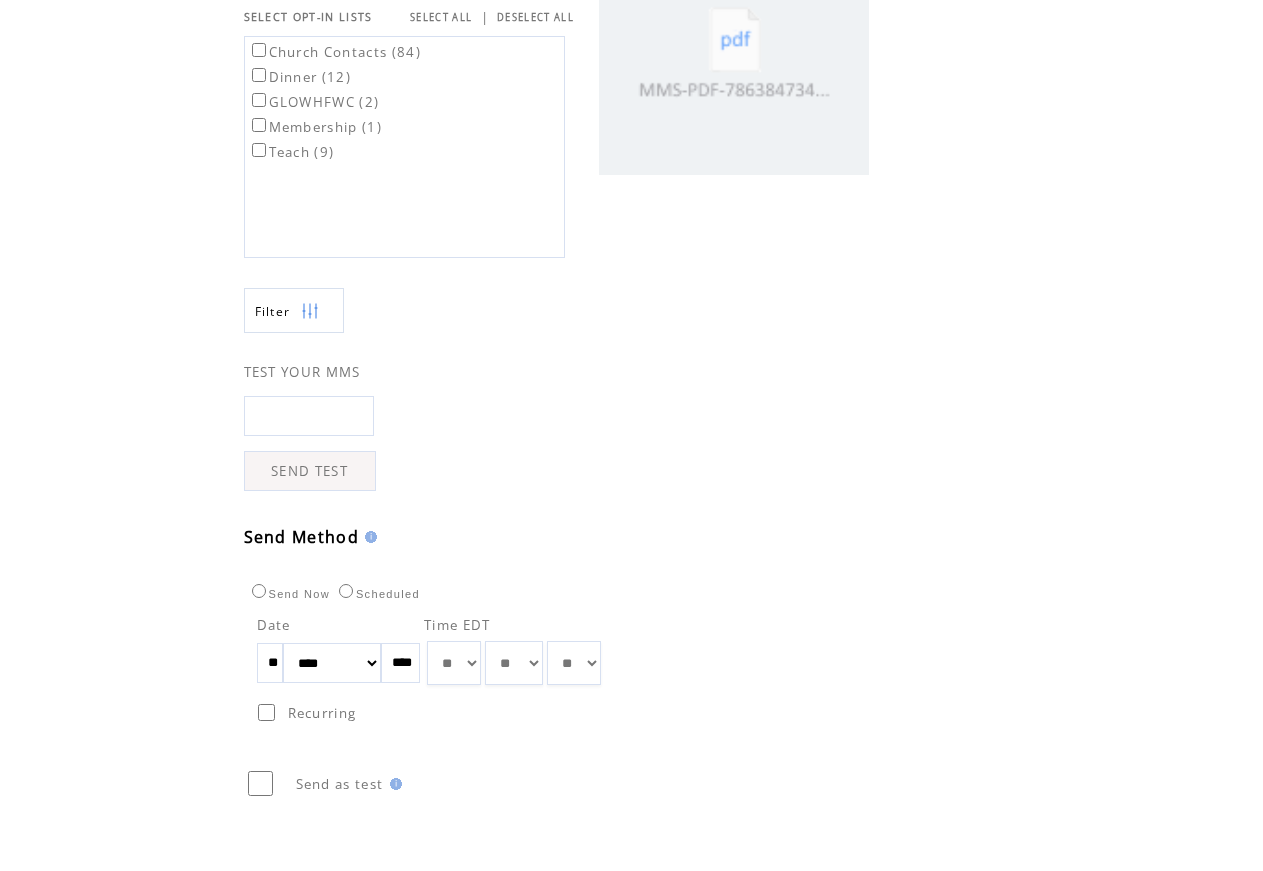 scroll, scrollTop: 353, scrollLeft: 0, axis: vertical 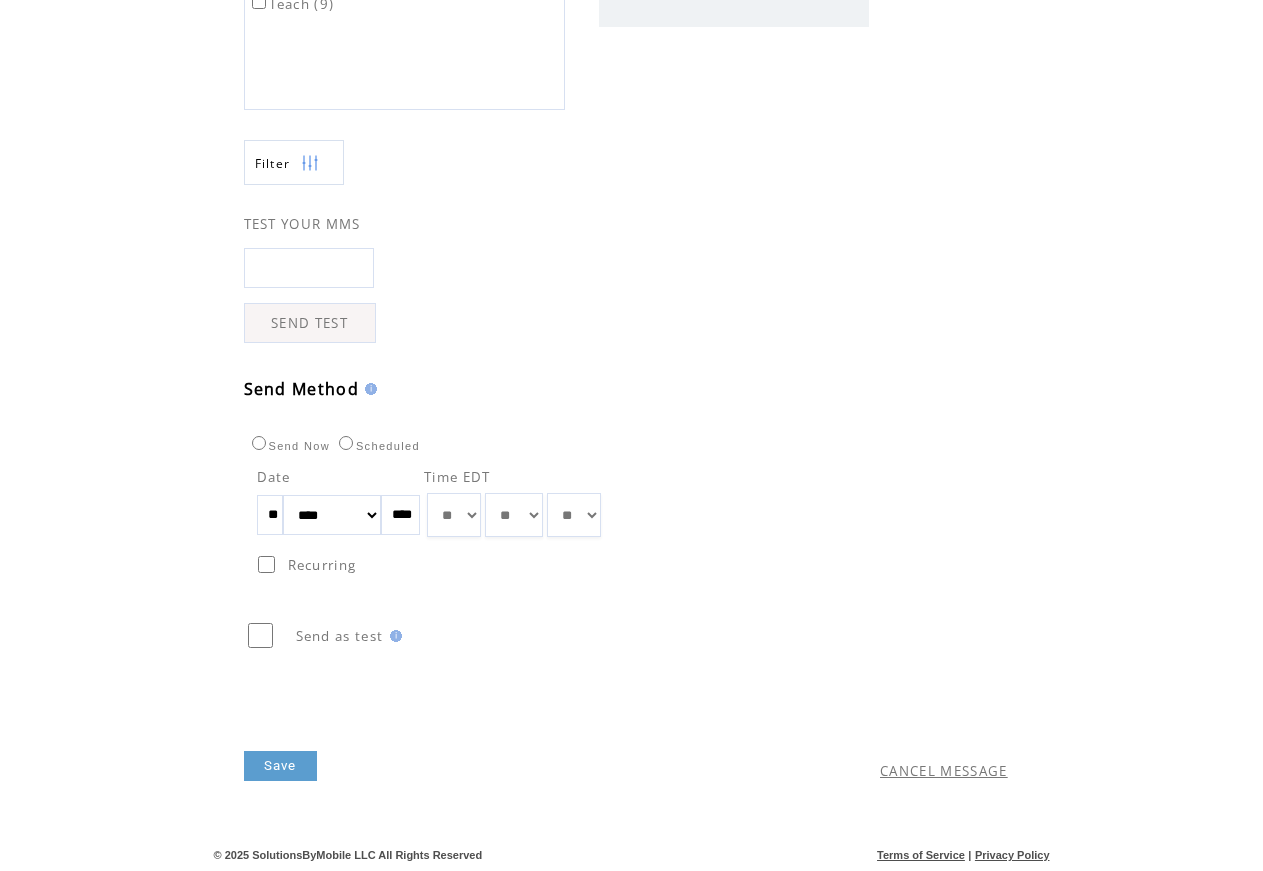 click on "Save" at bounding box center [280, 766] 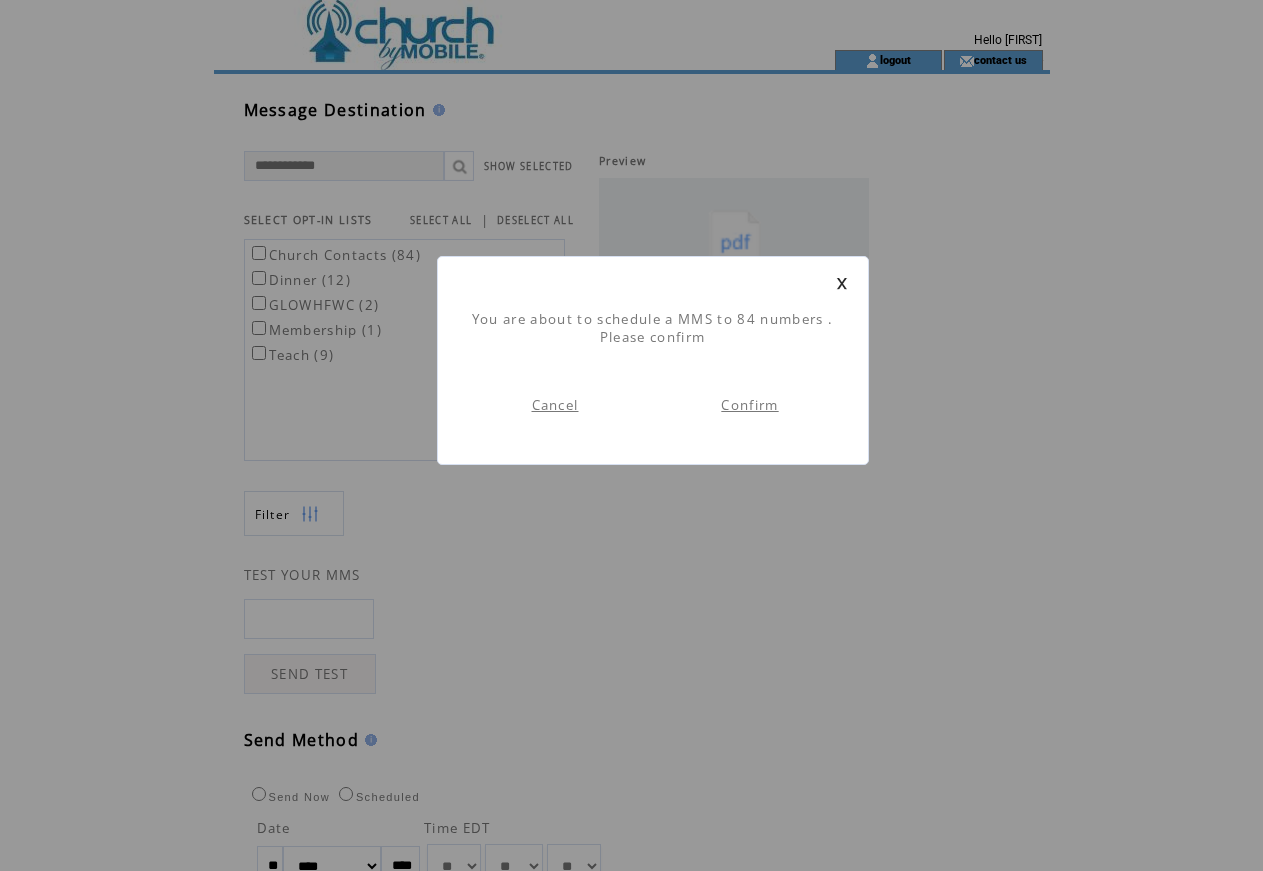 scroll, scrollTop: 1, scrollLeft: 0, axis: vertical 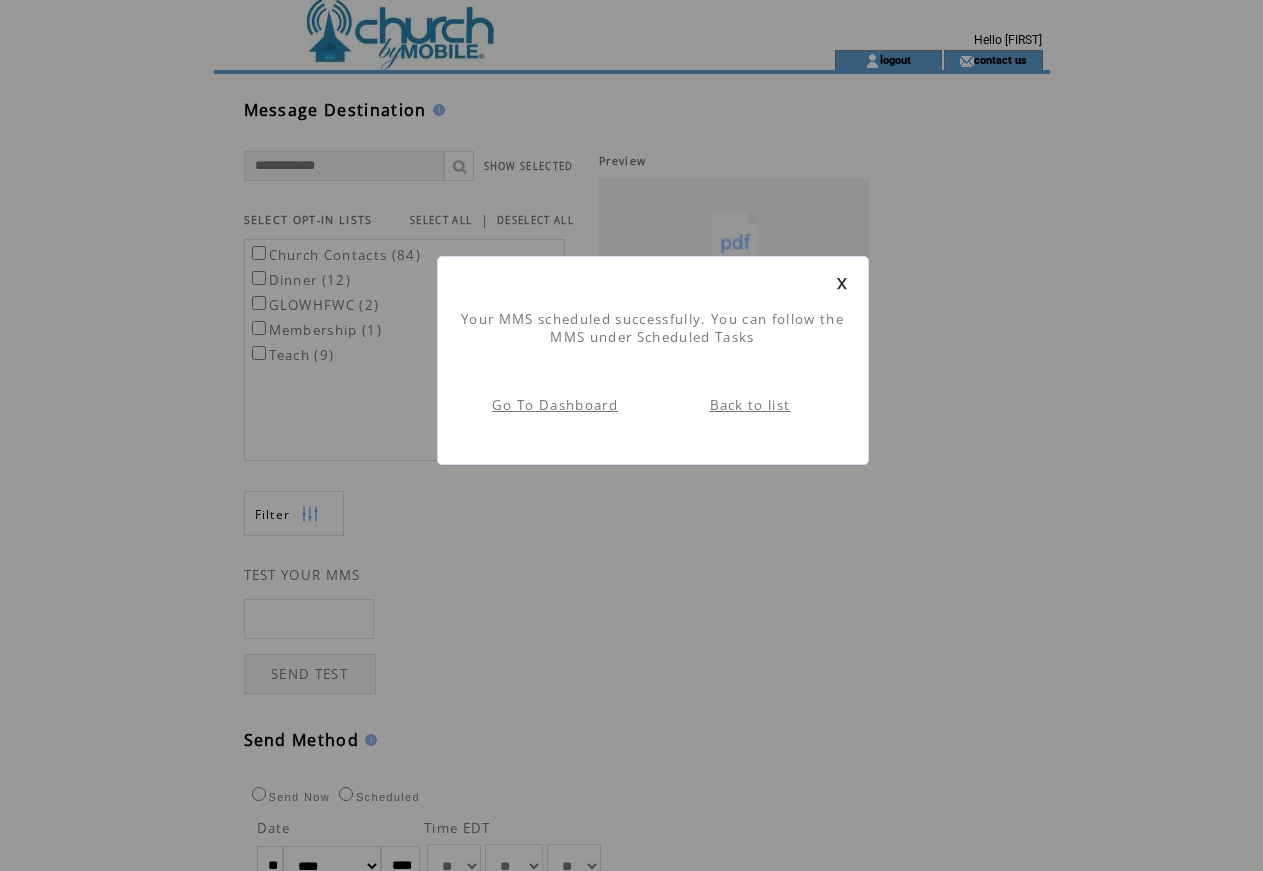 click on "Back to list" at bounding box center [750, 405] 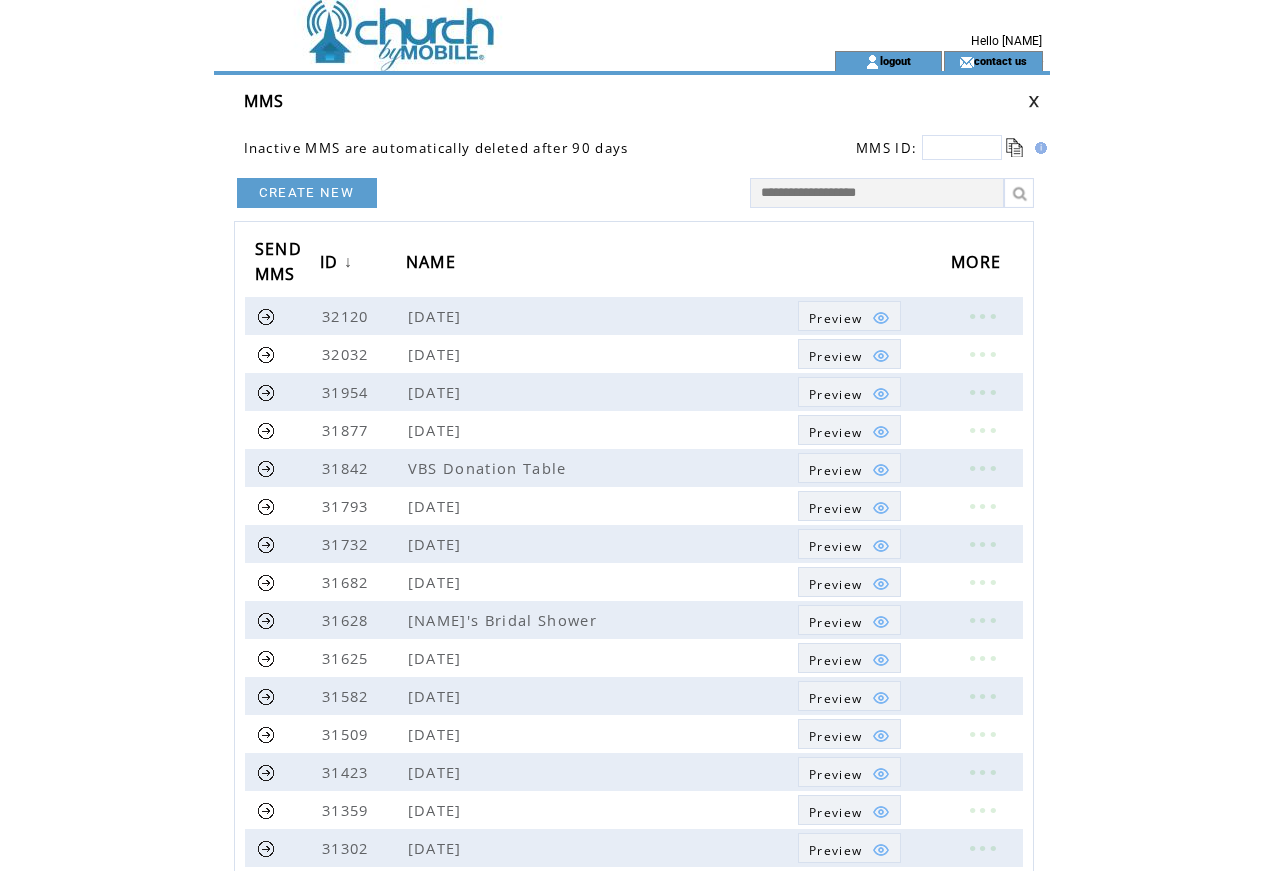 scroll, scrollTop: 0, scrollLeft: 0, axis: both 